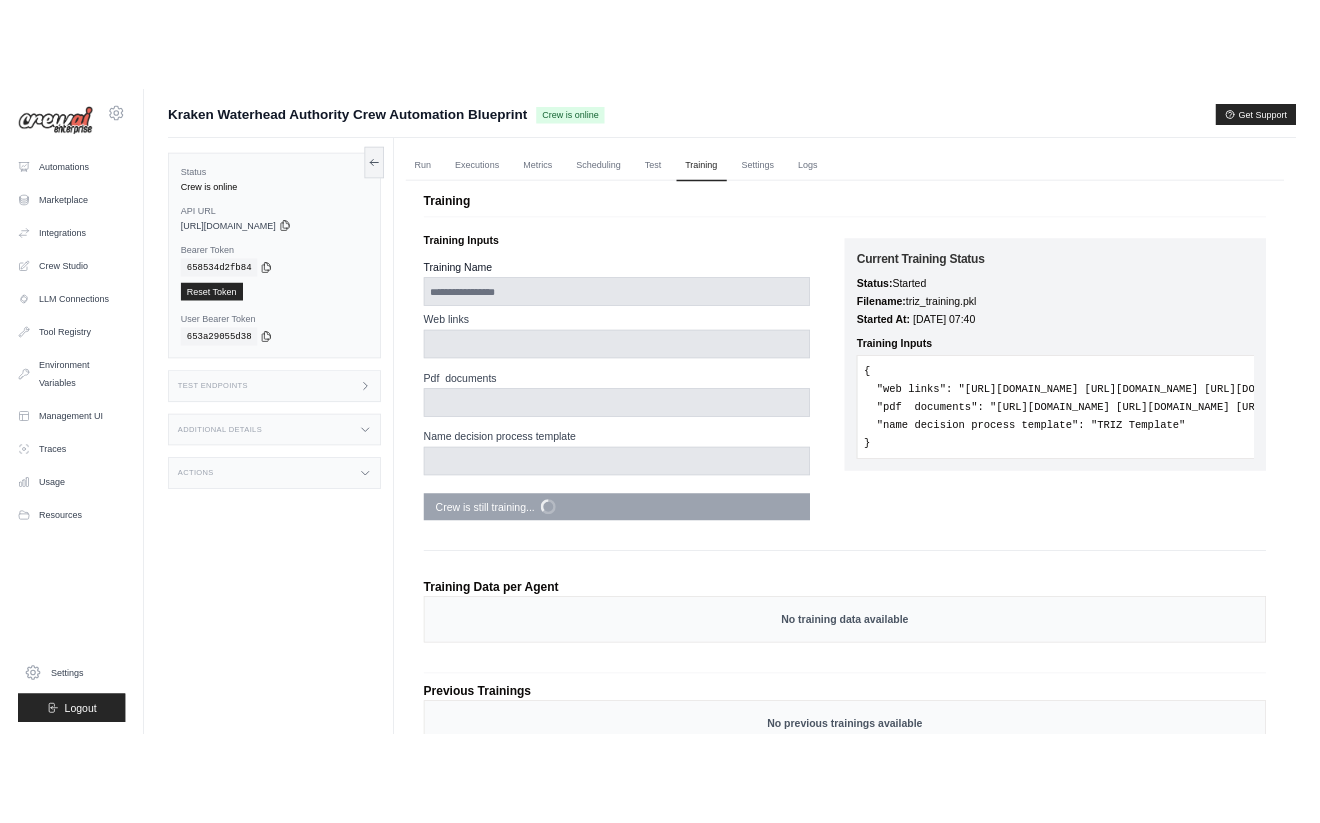 scroll, scrollTop: 0, scrollLeft: 0, axis: both 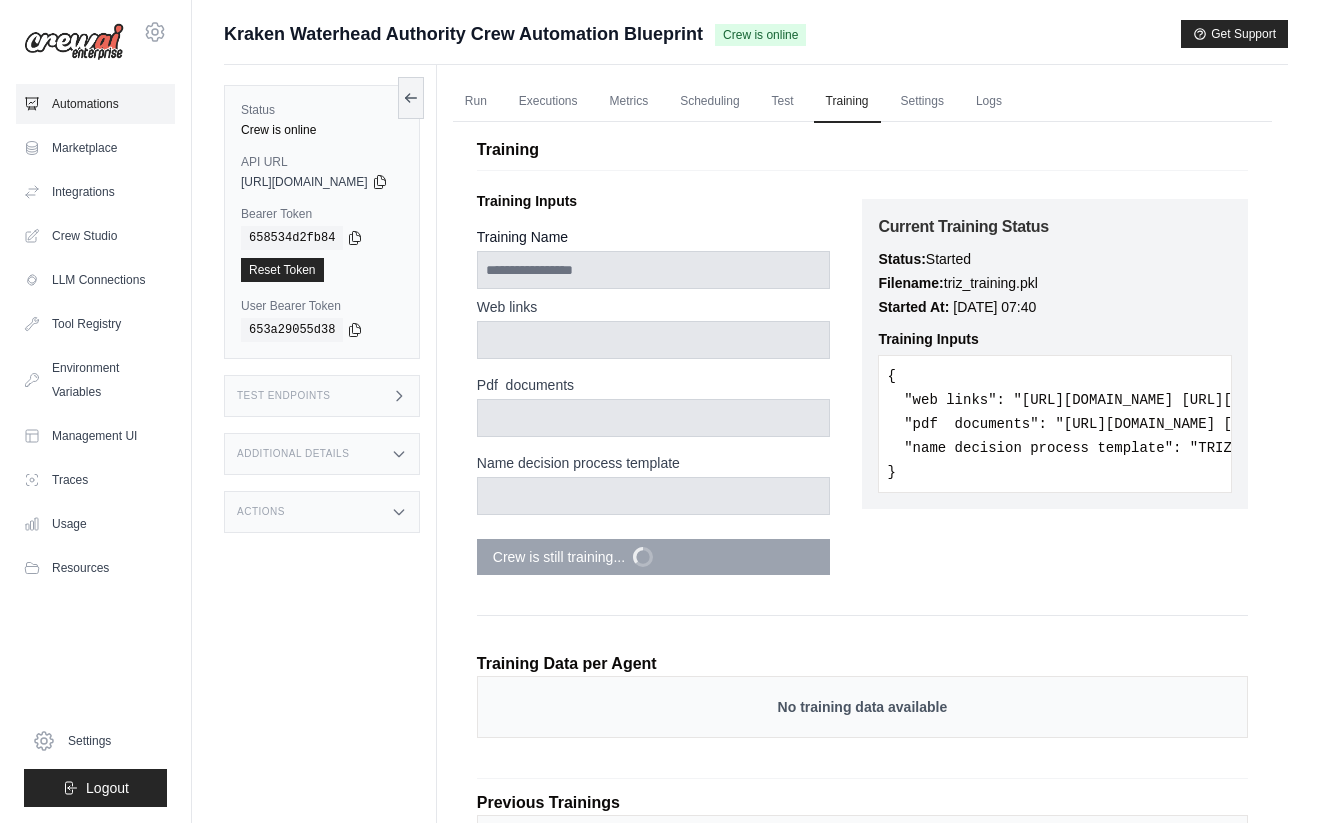 click on "Automations" at bounding box center (95, 104) 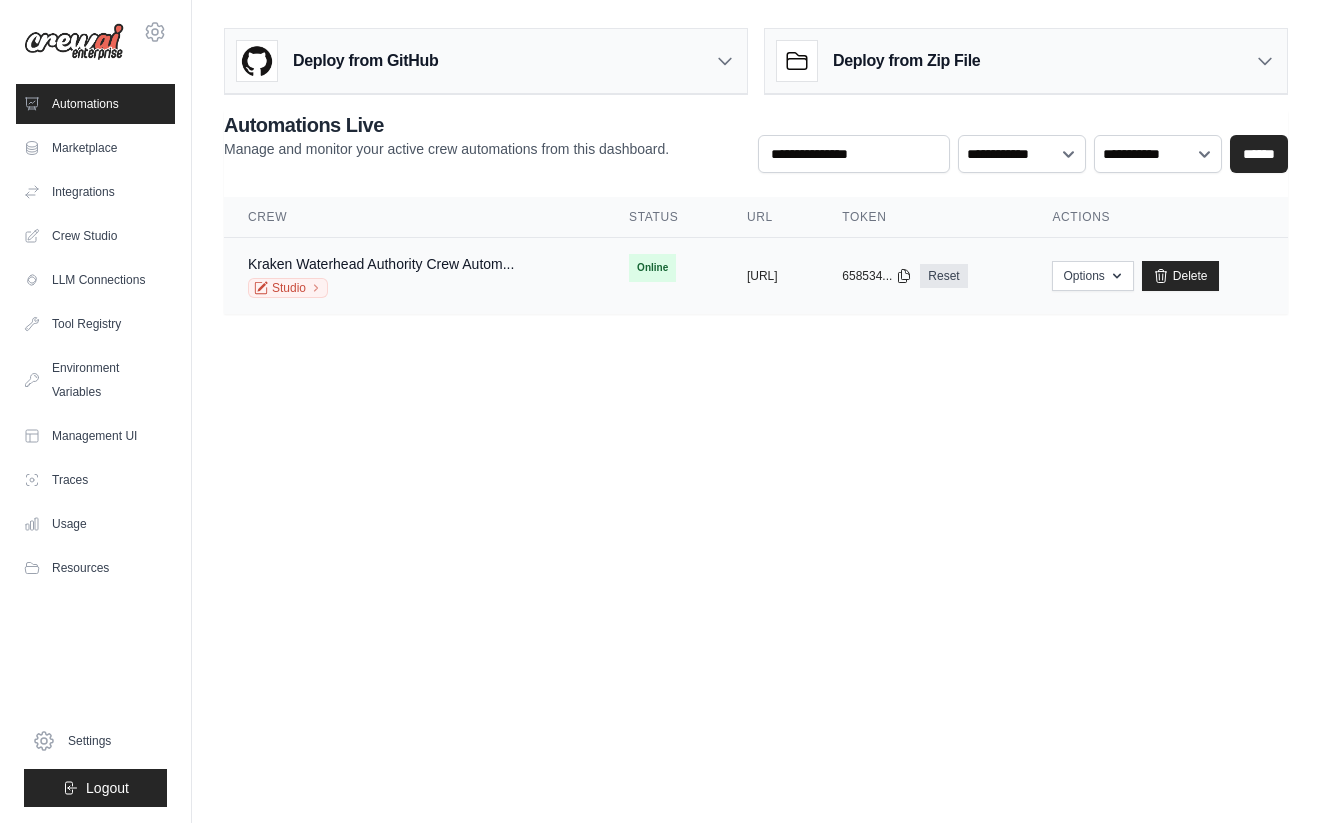 click on "Studio" at bounding box center [381, 288] 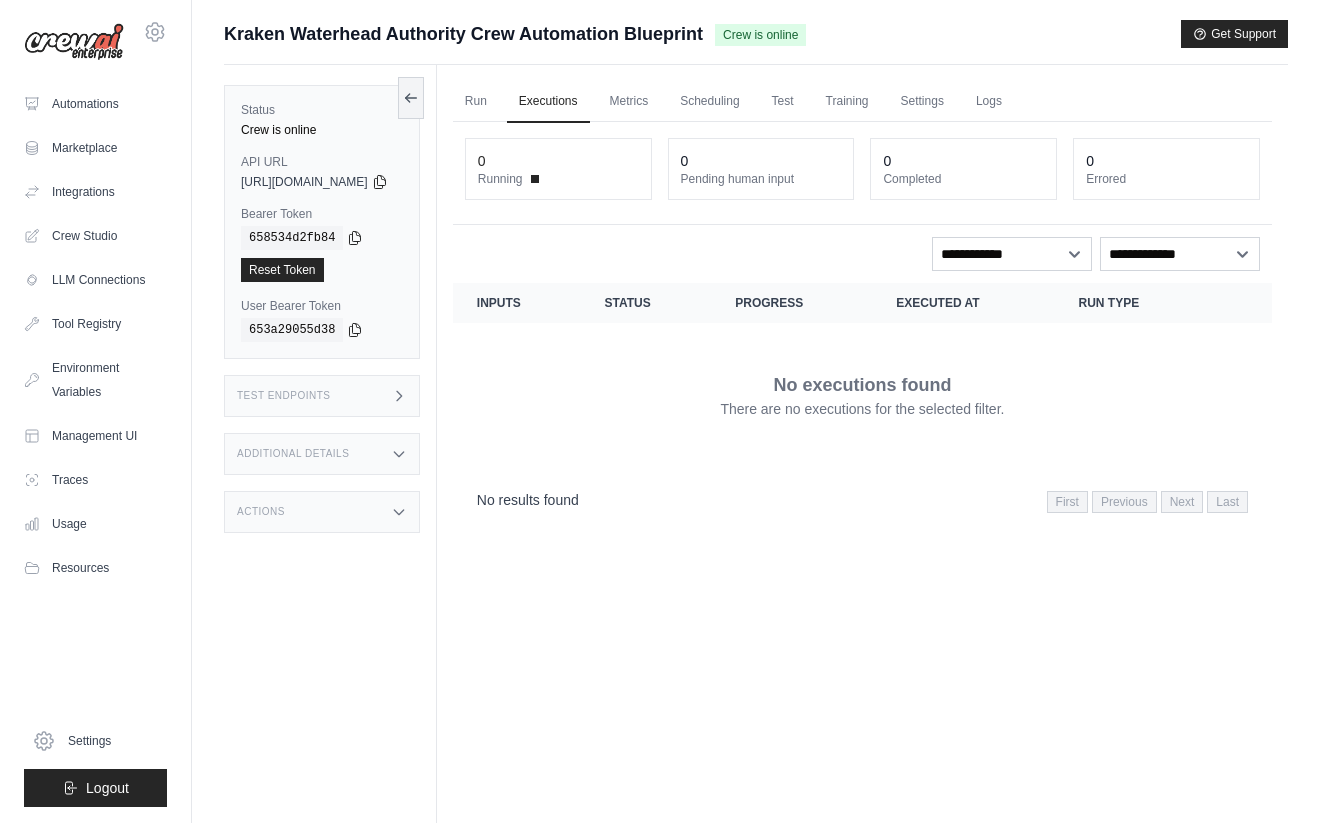 scroll, scrollTop: 0, scrollLeft: 0, axis: both 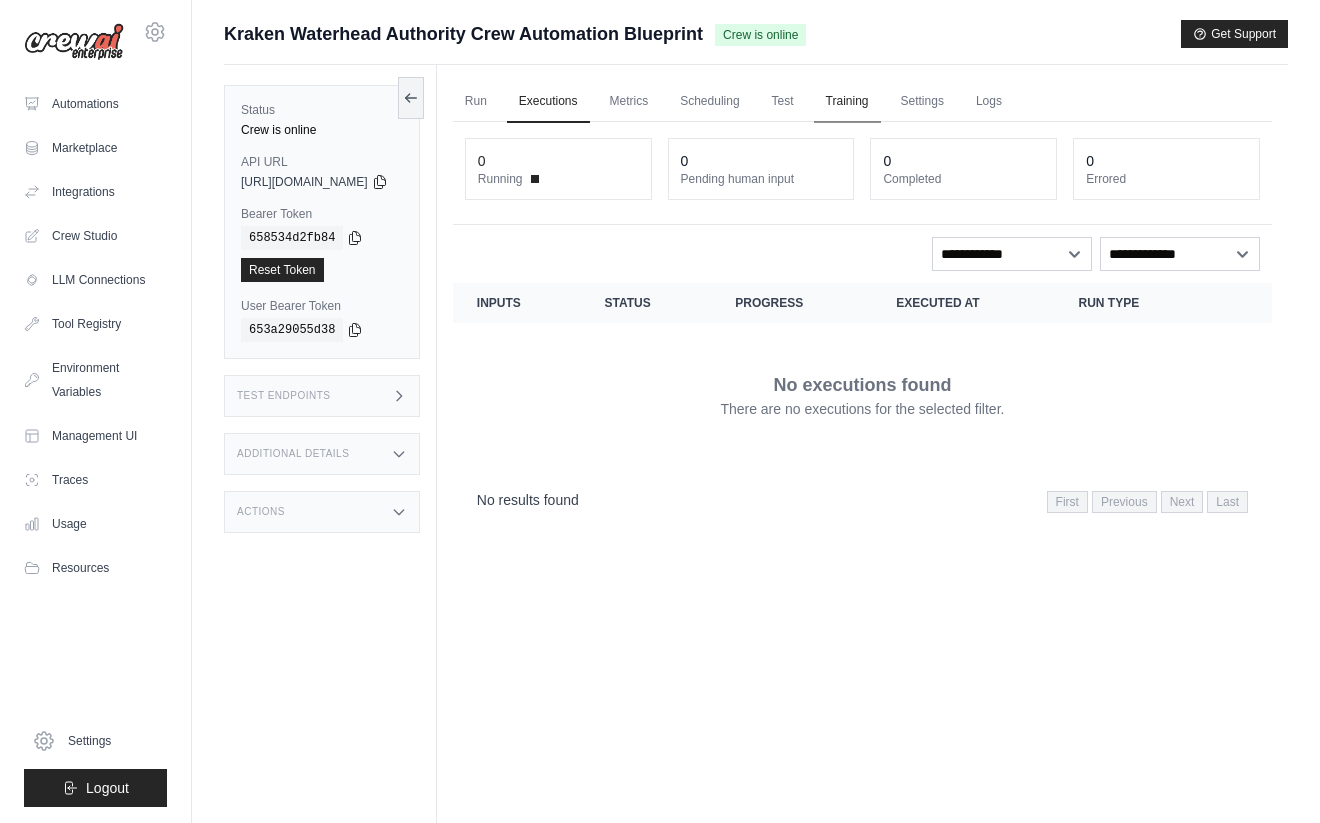 click on "Training" at bounding box center [847, 102] 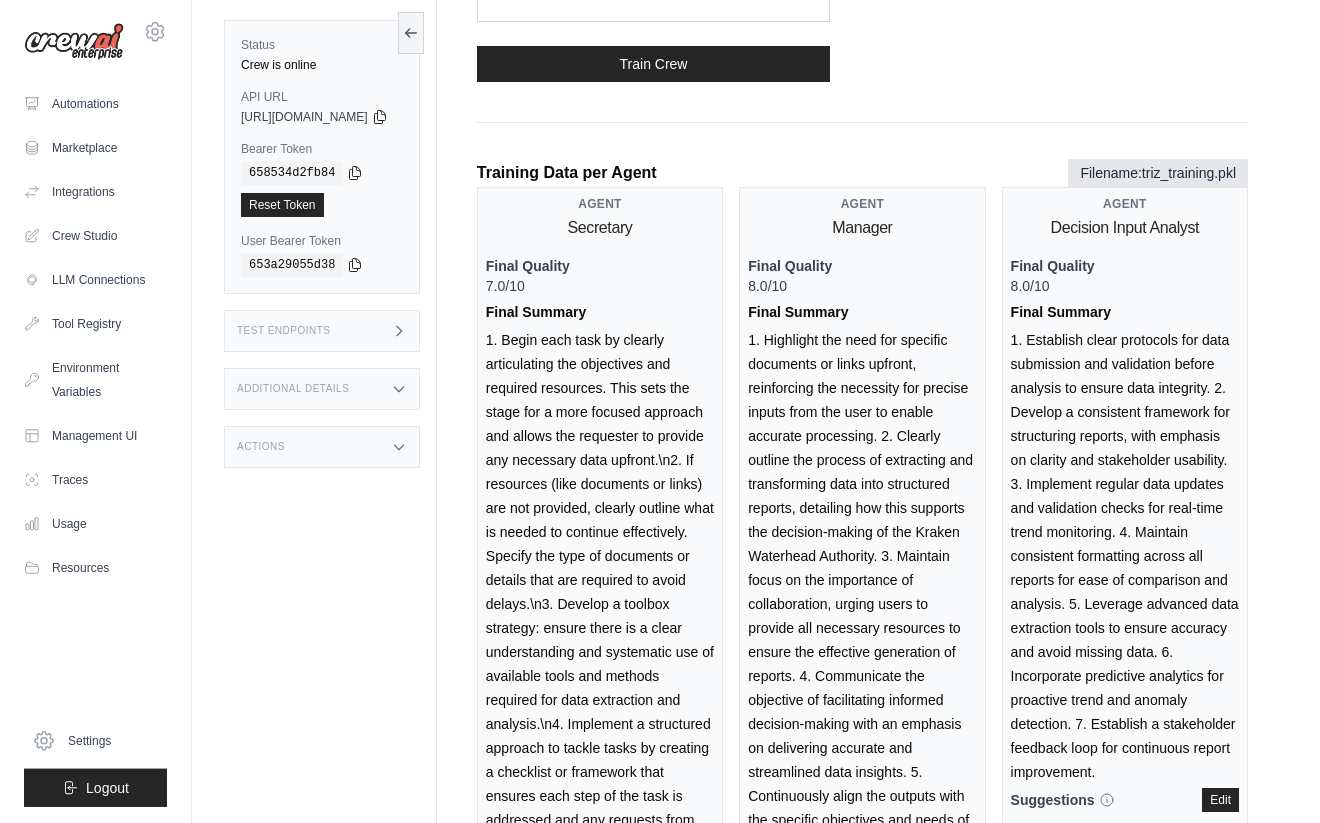 scroll, scrollTop: 0, scrollLeft: 0, axis: both 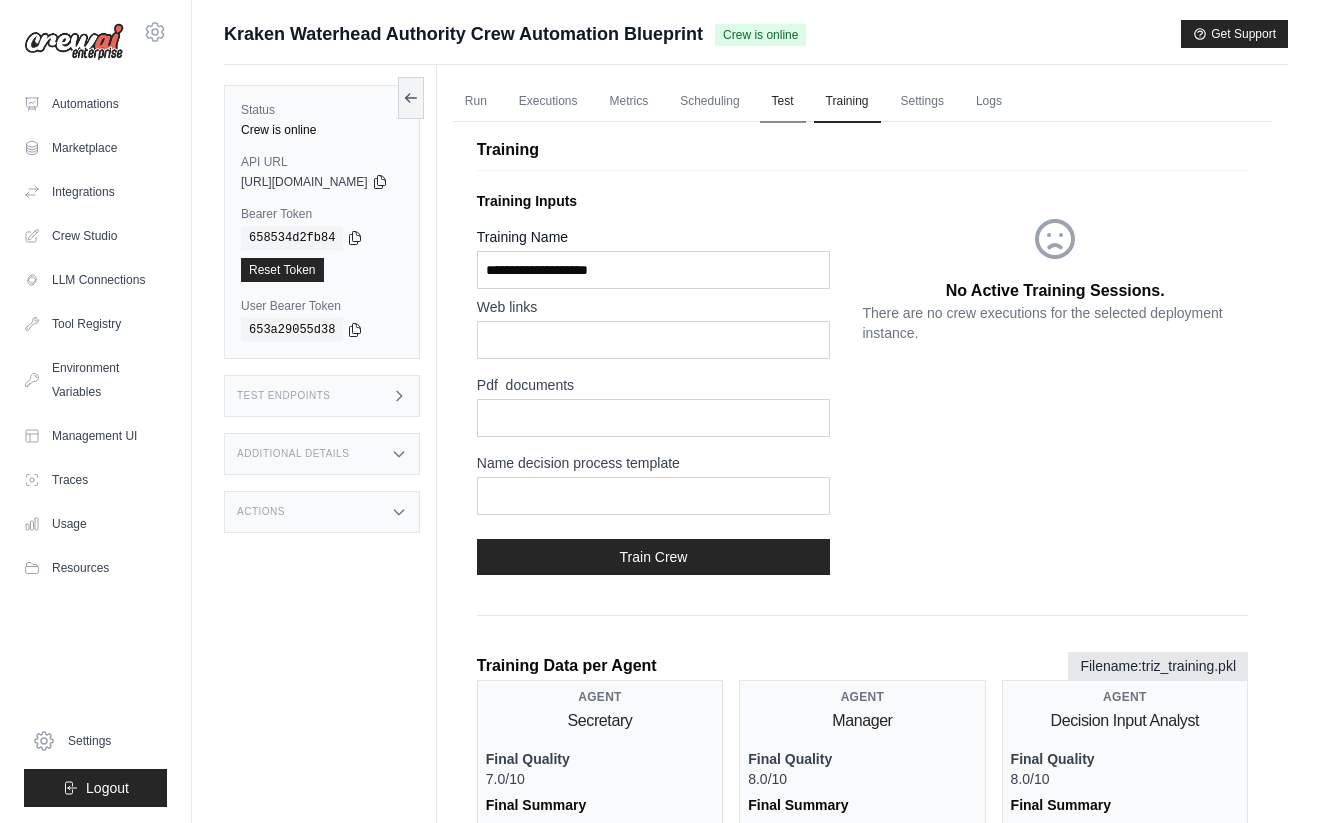 click on "Test" at bounding box center (783, 102) 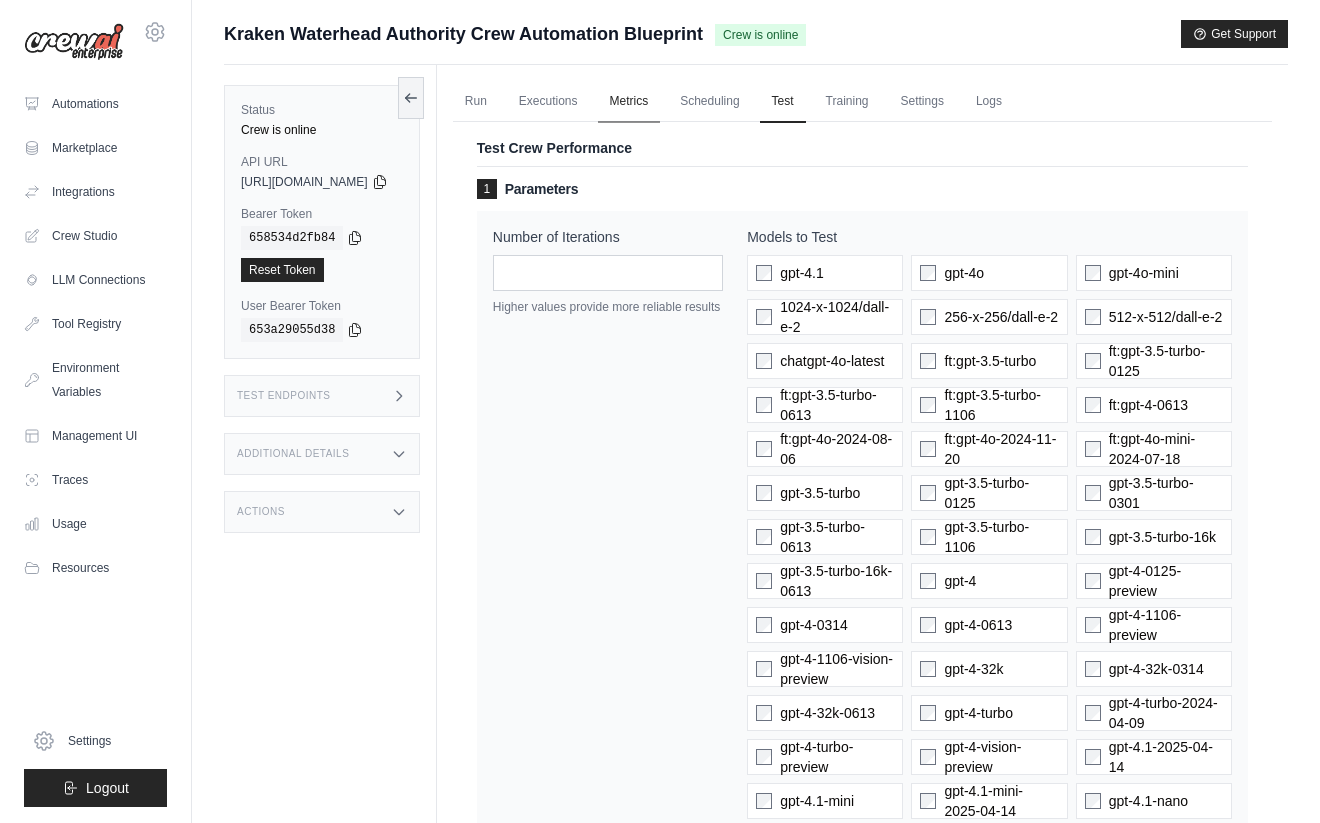 click on "Metrics" at bounding box center (629, 102) 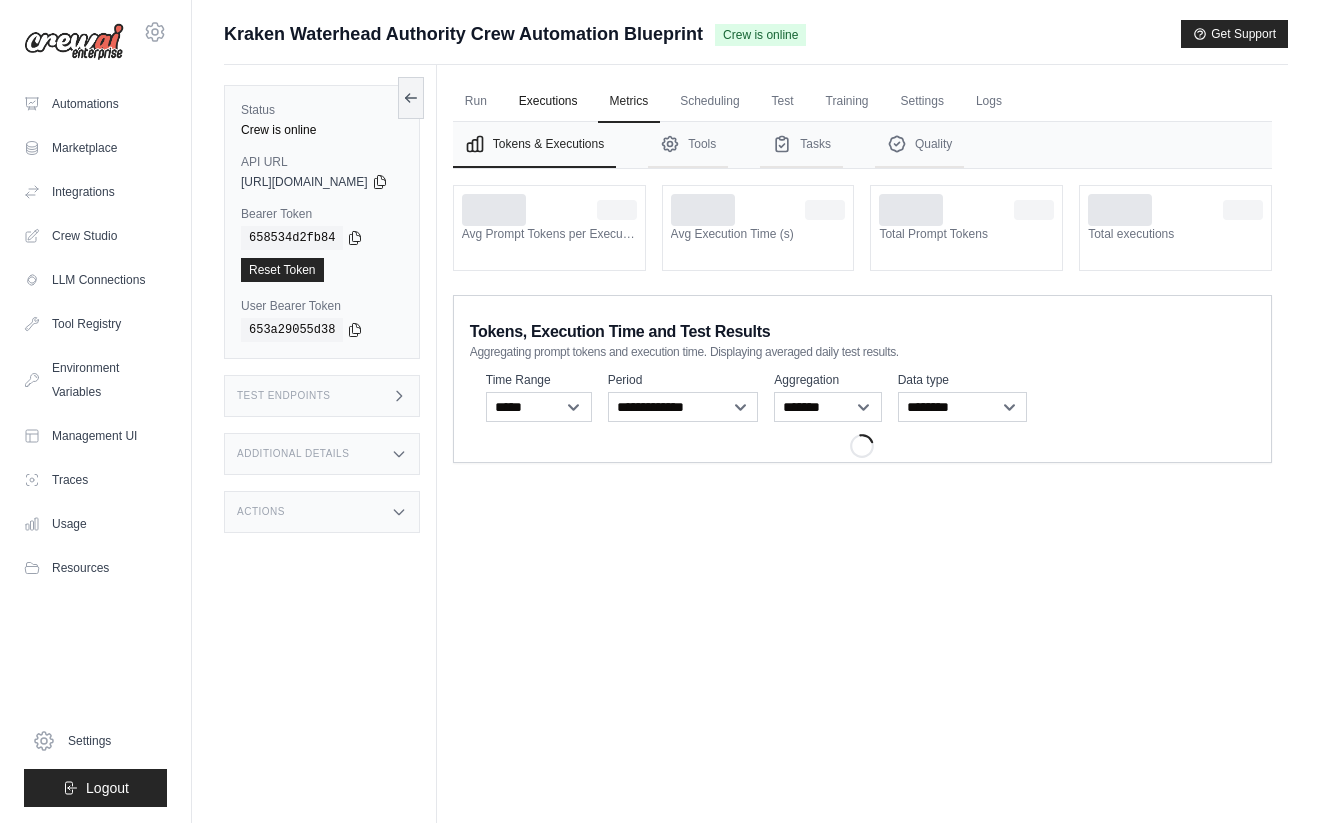 click on "Executions" at bounding box center (548, 102) 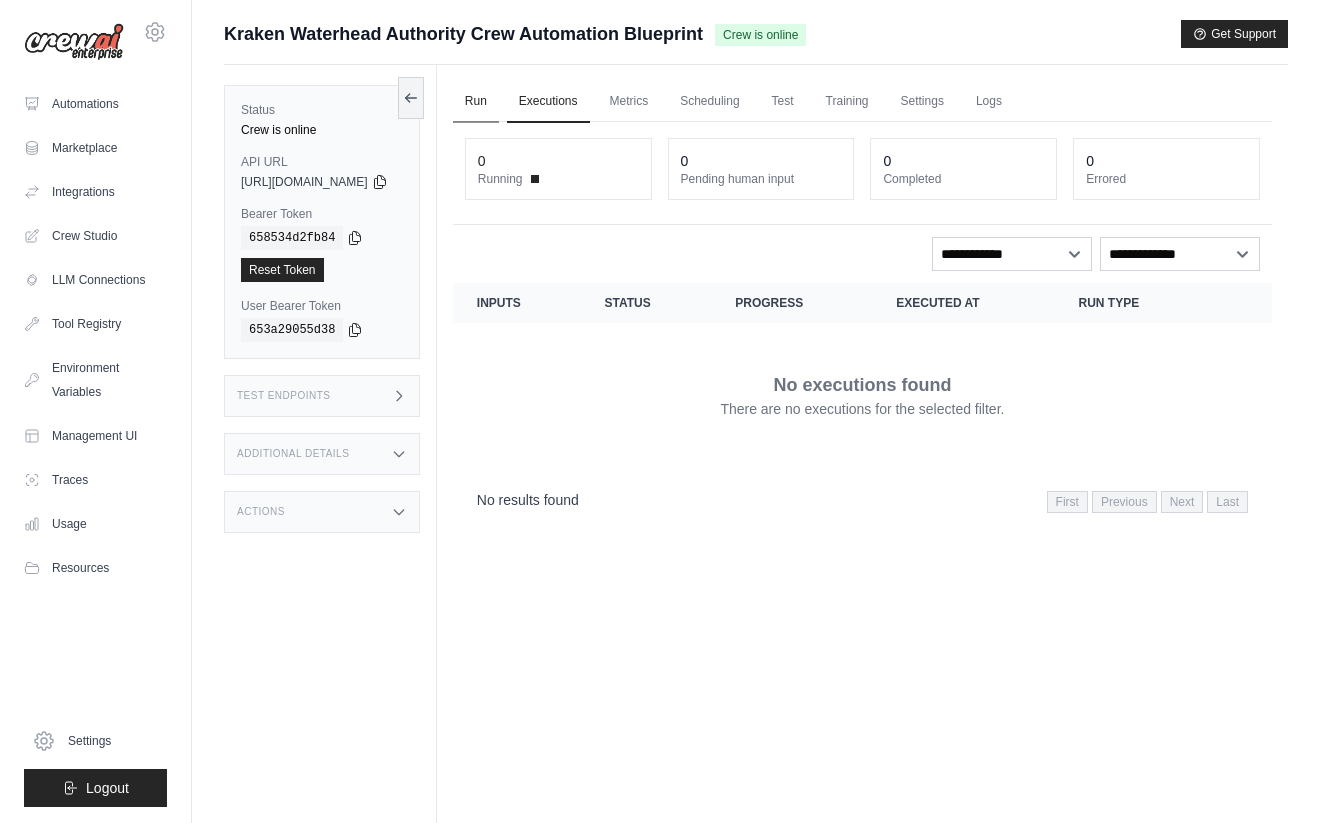 click on "Run" at bounding box center [476, 102] 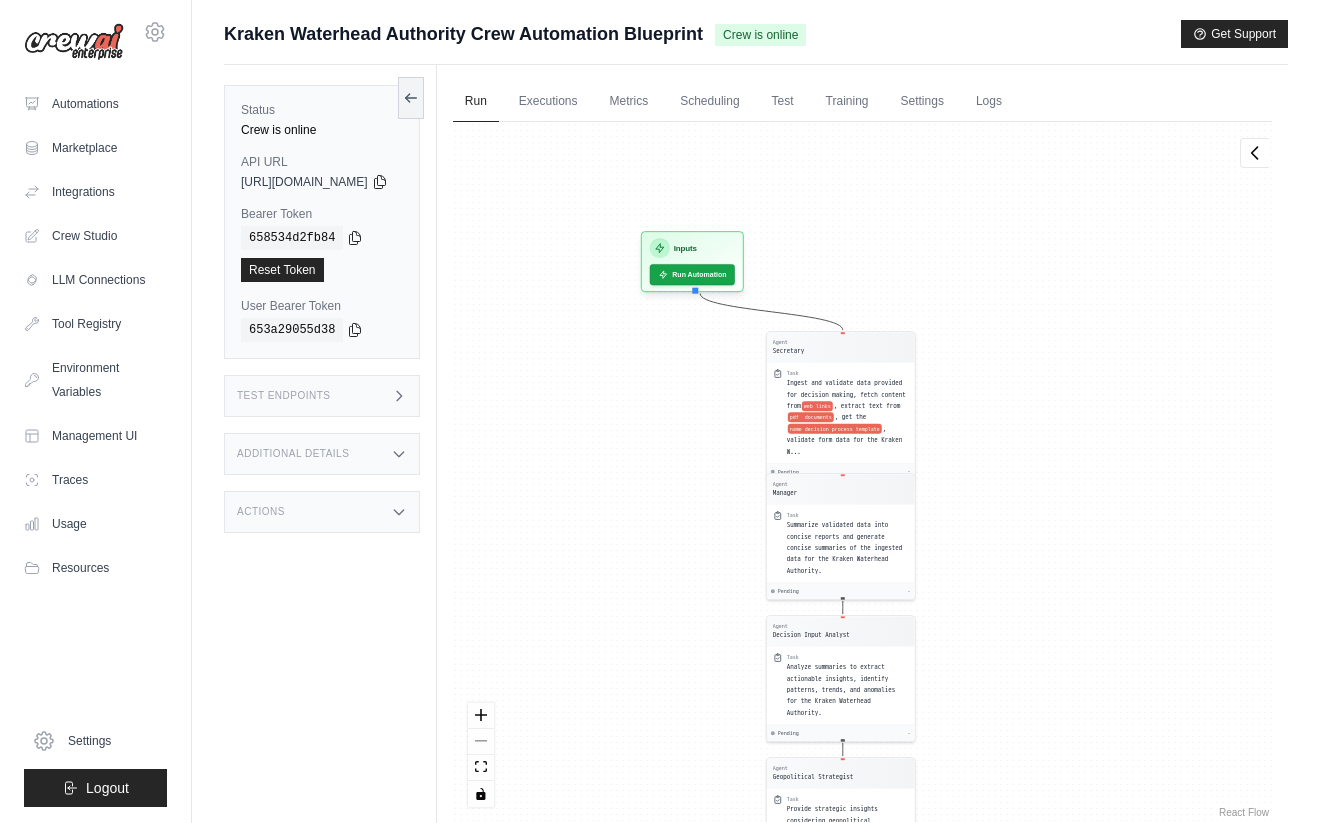 drag, startPoint x: 703, startPoint y: 234, endPoint x: 686, endPoint y: 579, distance: 345.41858 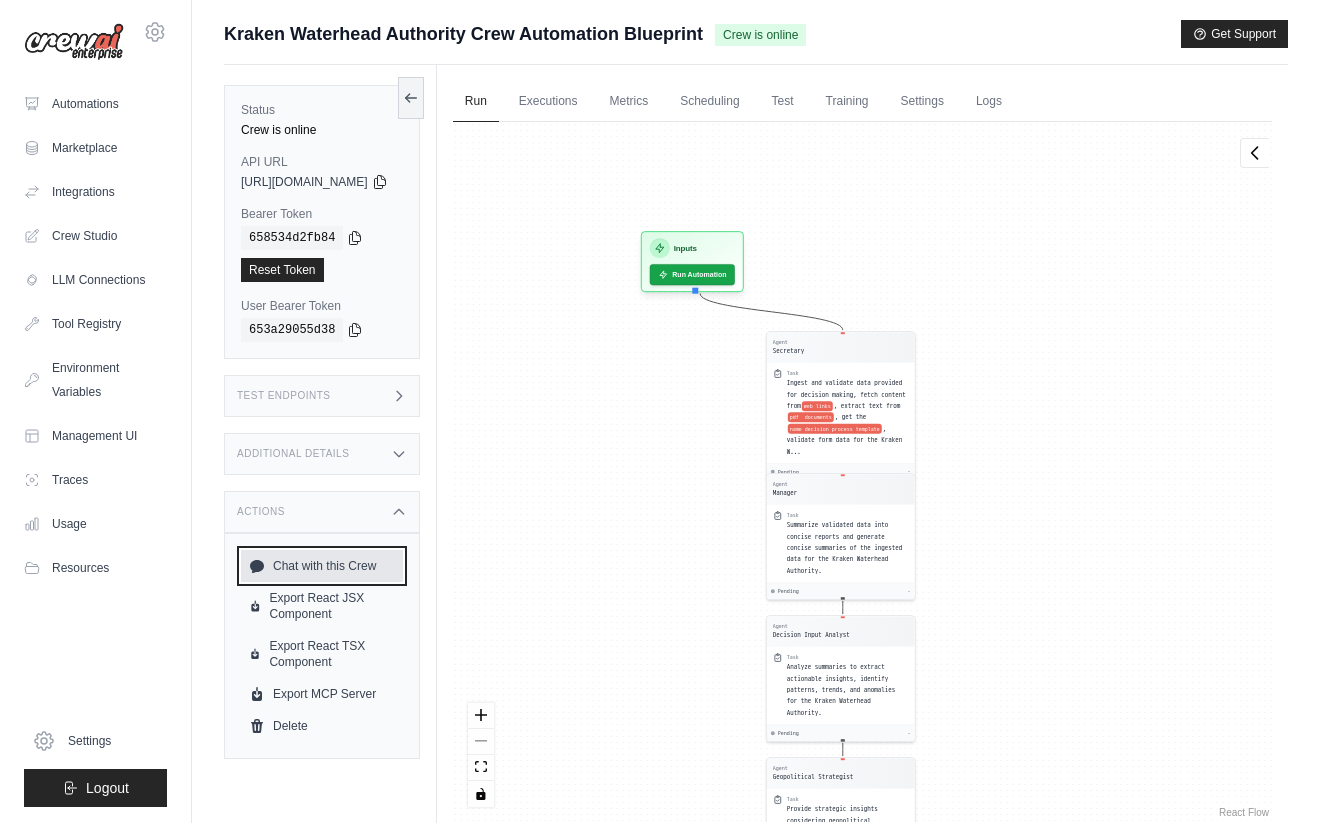 click on "Chat with this
Crew" at bounding box center (322, 566) 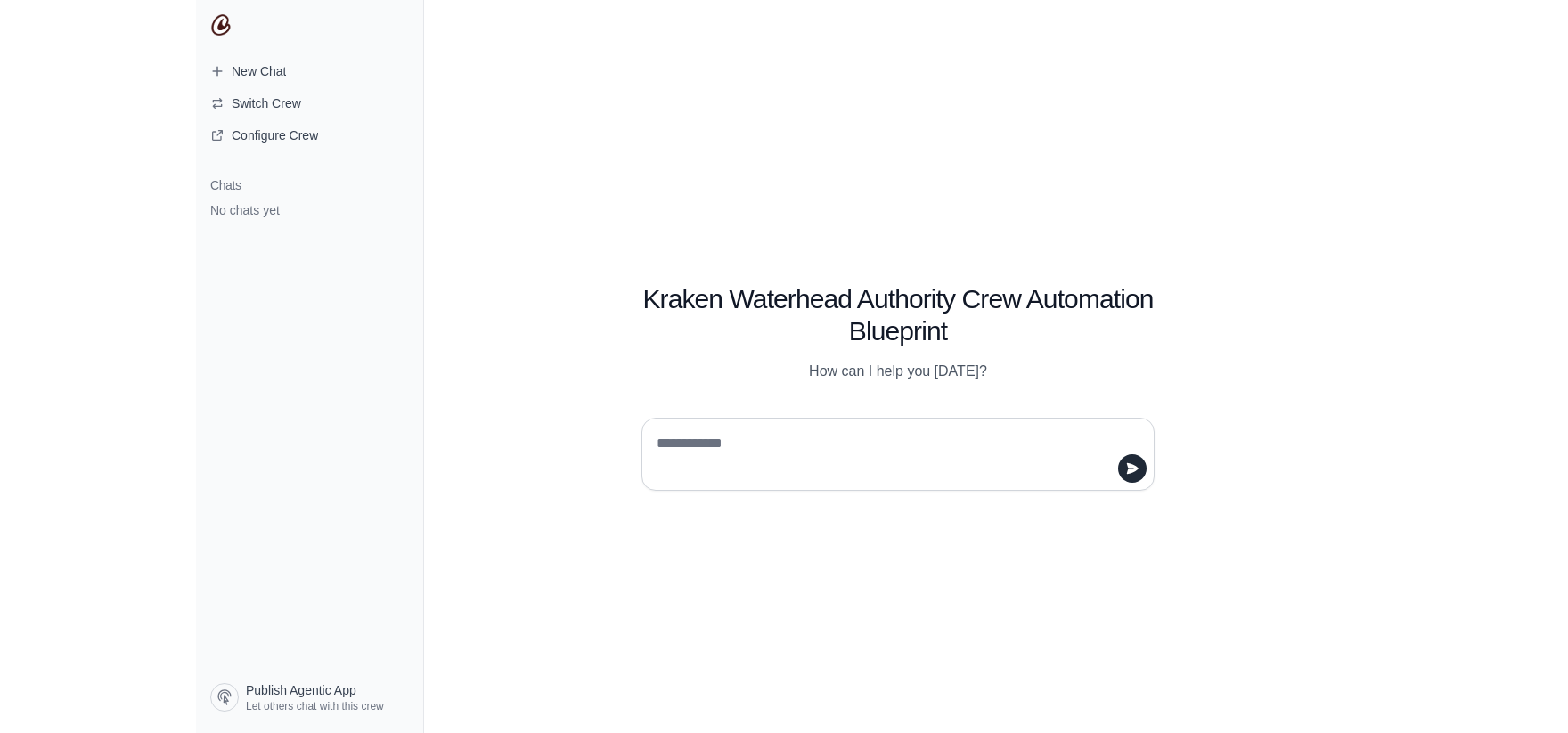 scroll, scrollTop: 0, scrollLeft: 0, axis: both 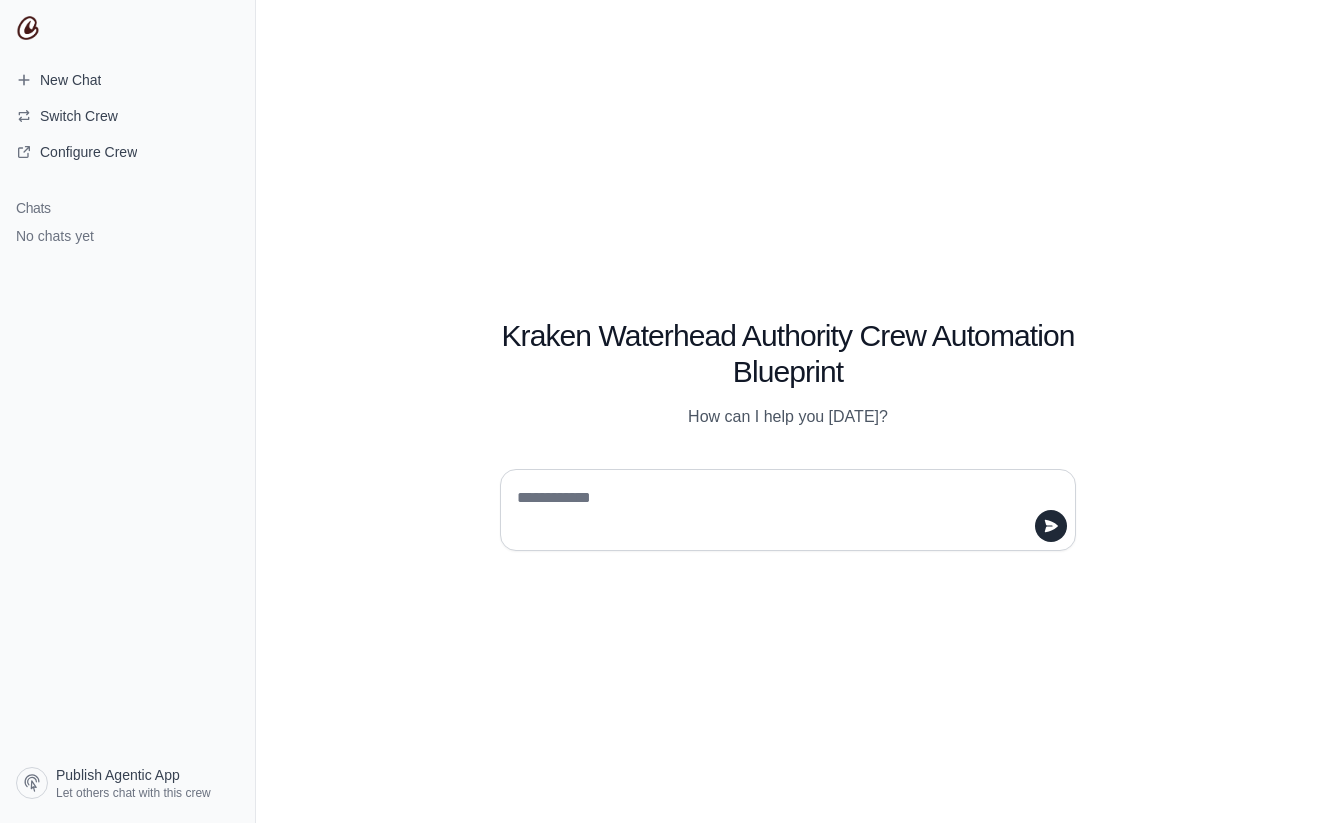 click at bounding box center (782, 510) 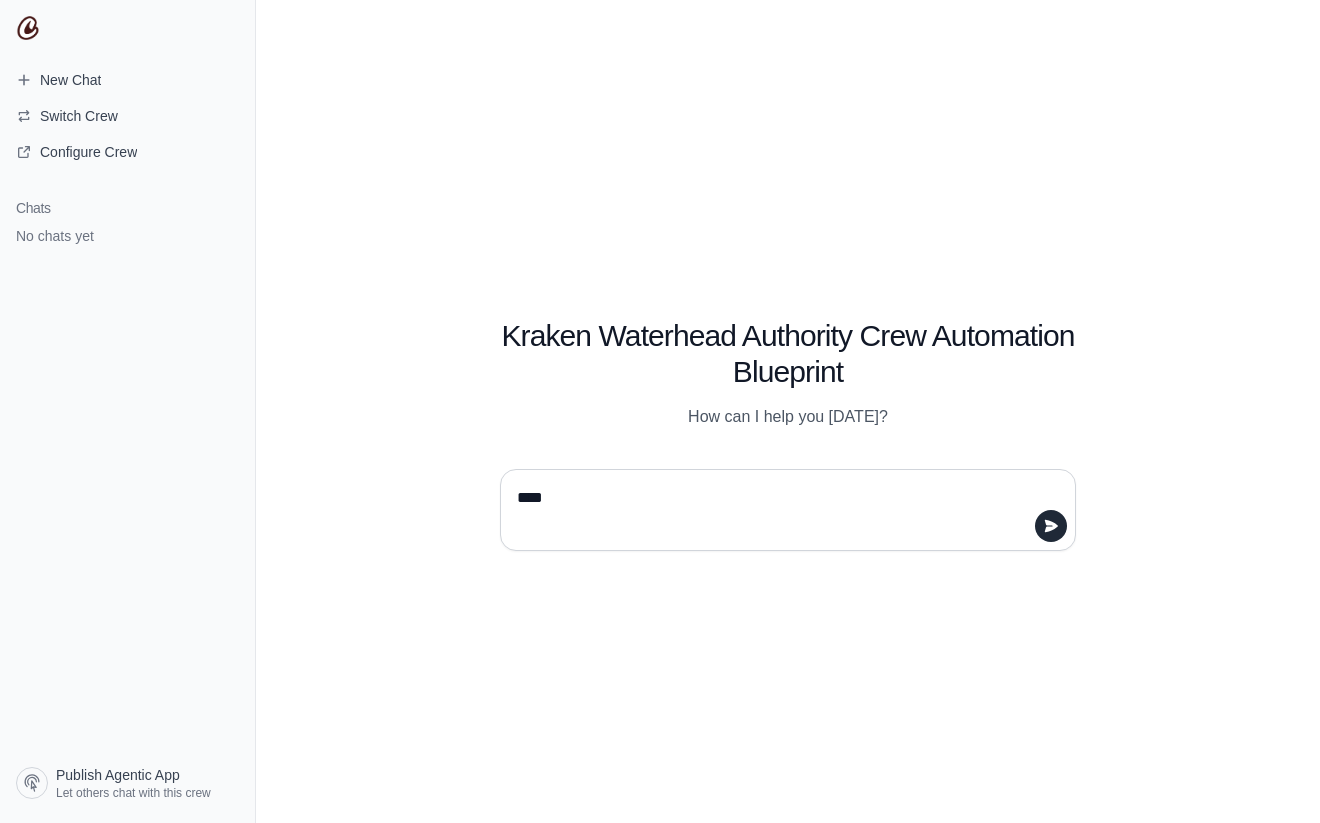 type on "*****" 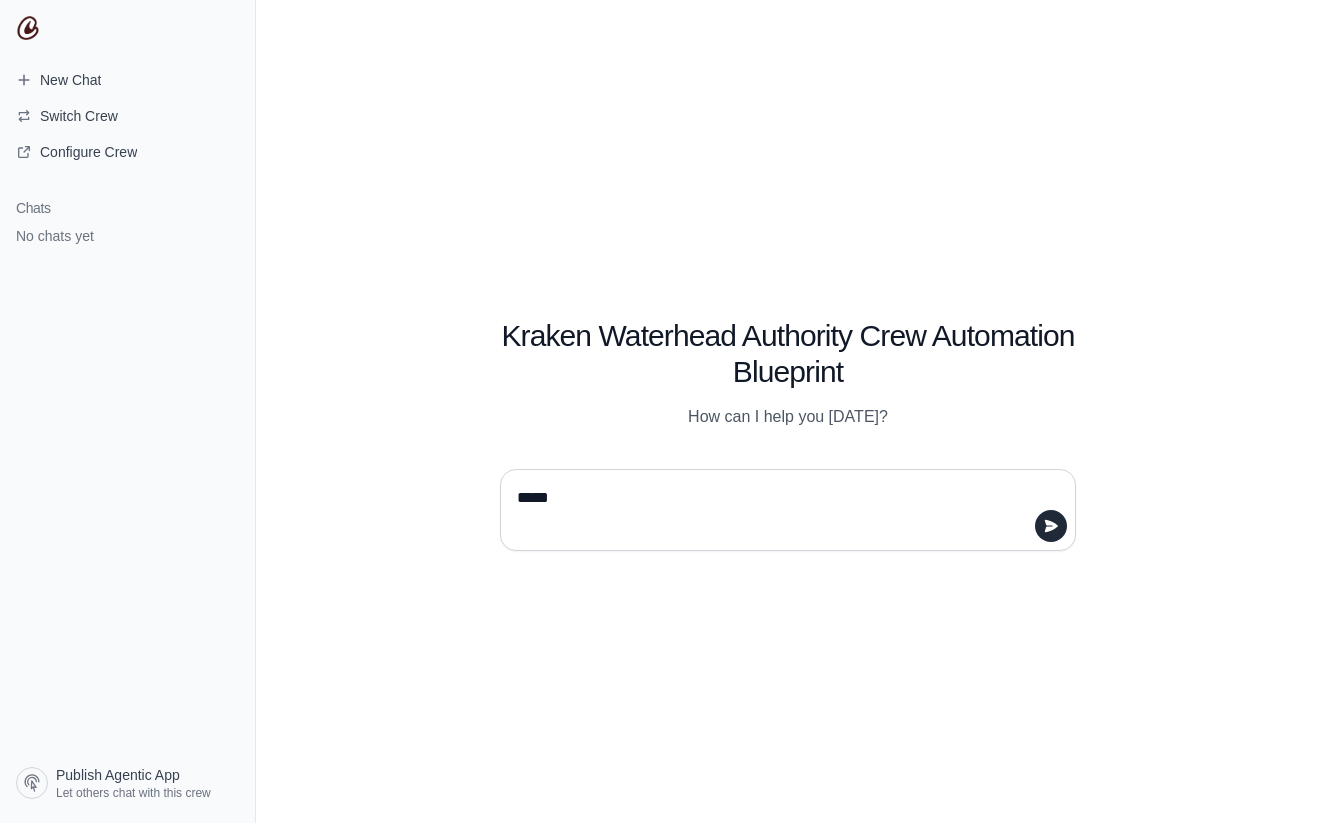 type 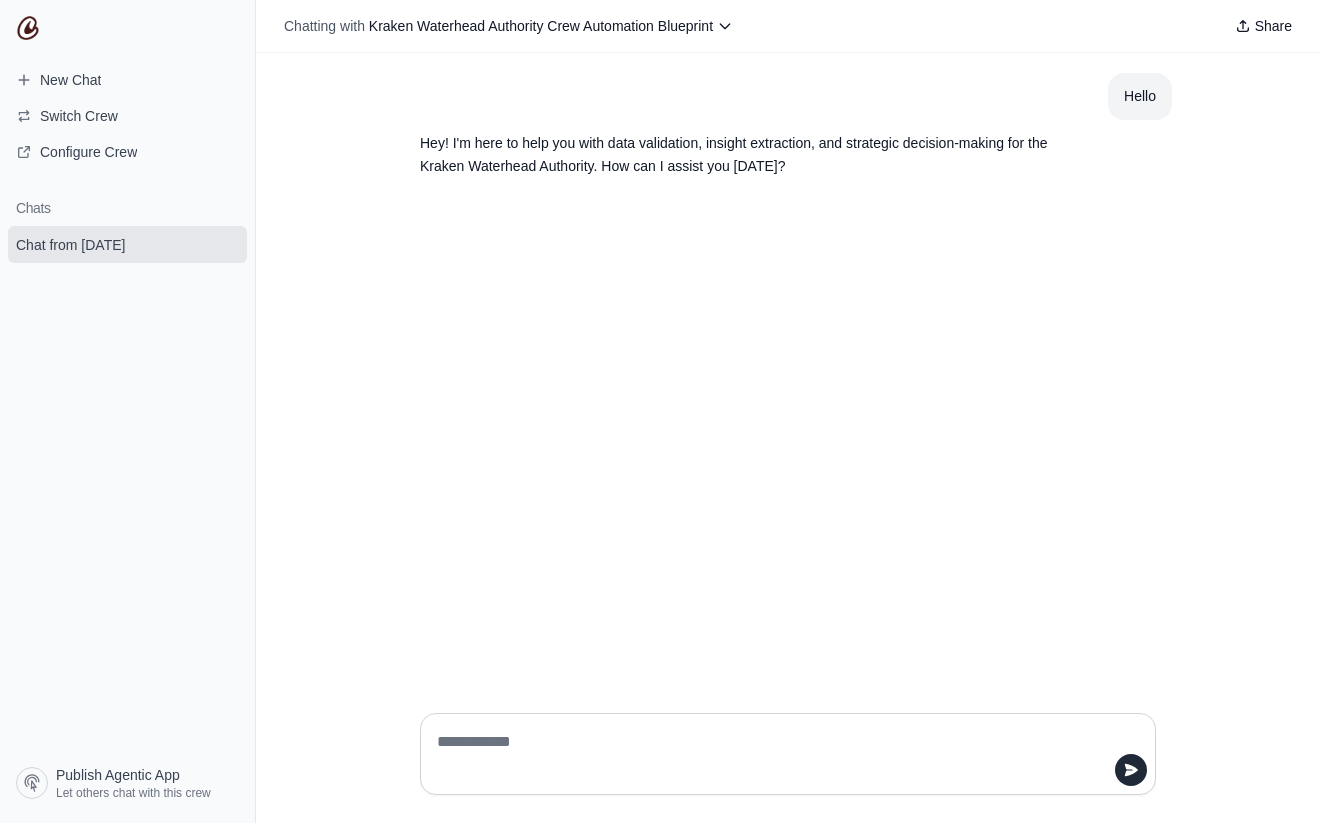click on "Hello
Hey! I'm here to help you with data validation, insight extraction, and strategic decision-making for the Kraken Waterhead Authority. How can I assist you [DATE]?" at bounding box center [788, 375] 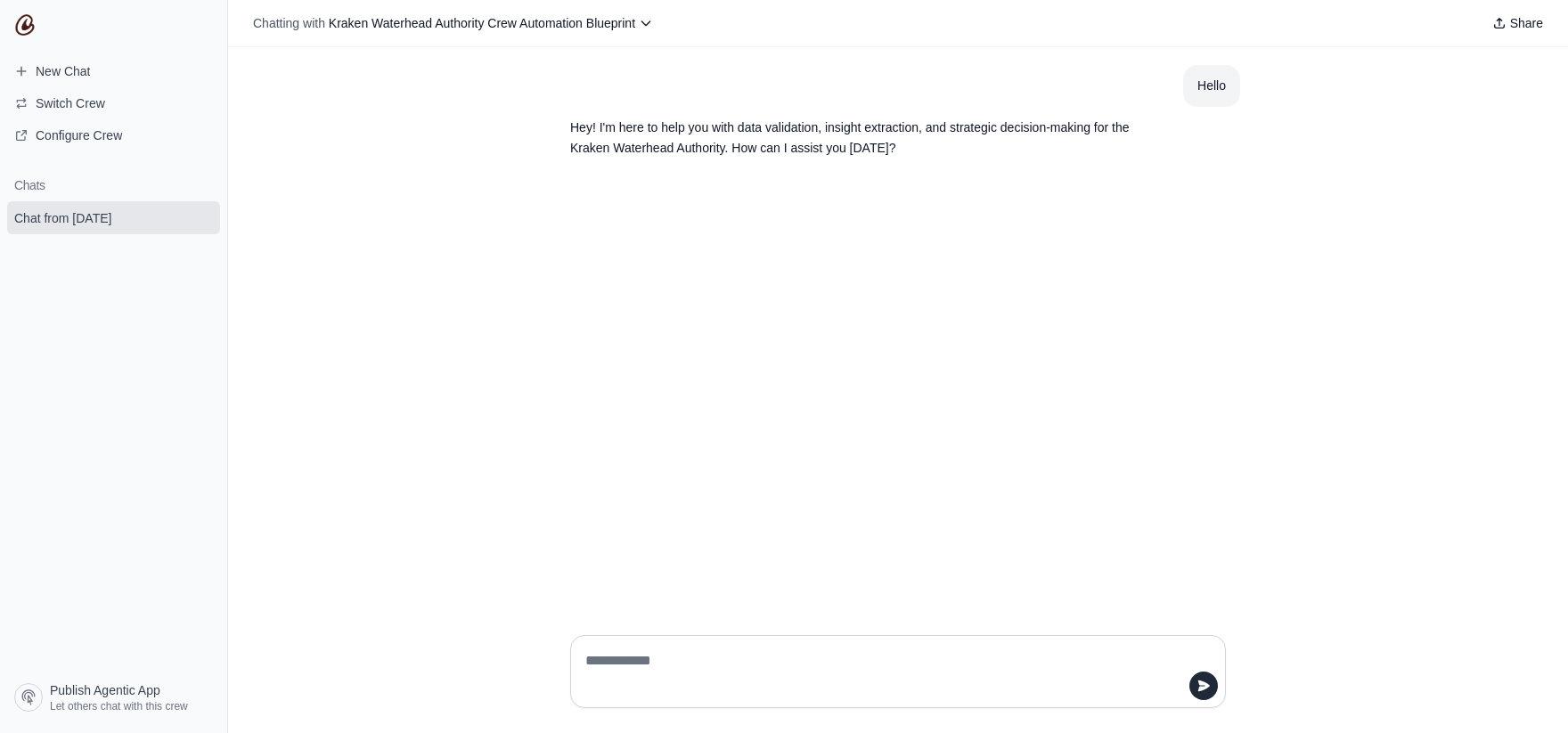 click at bounding box center [893, 672] 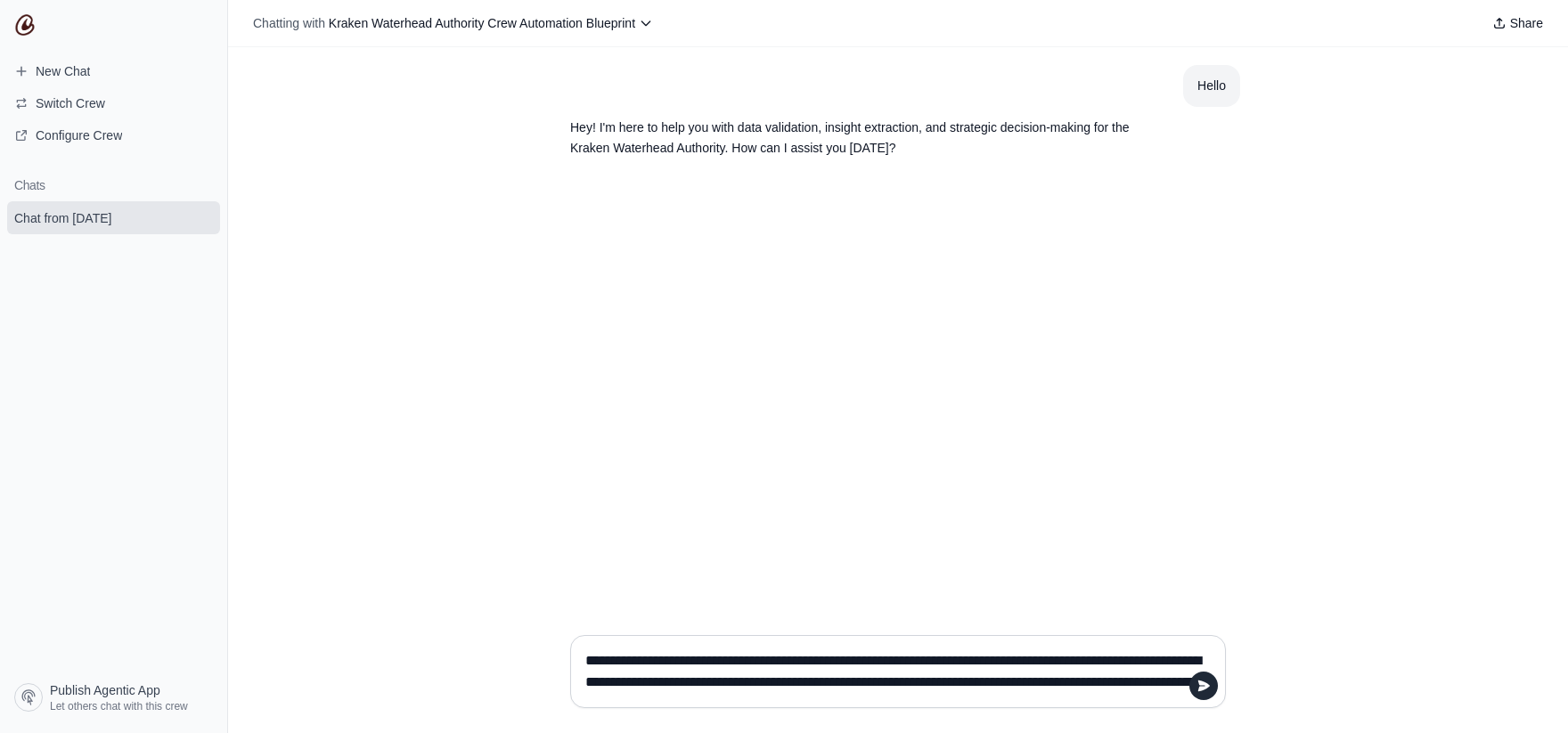 scroll, scrollTop: 211, scrollLeft: 0, axis: vertical 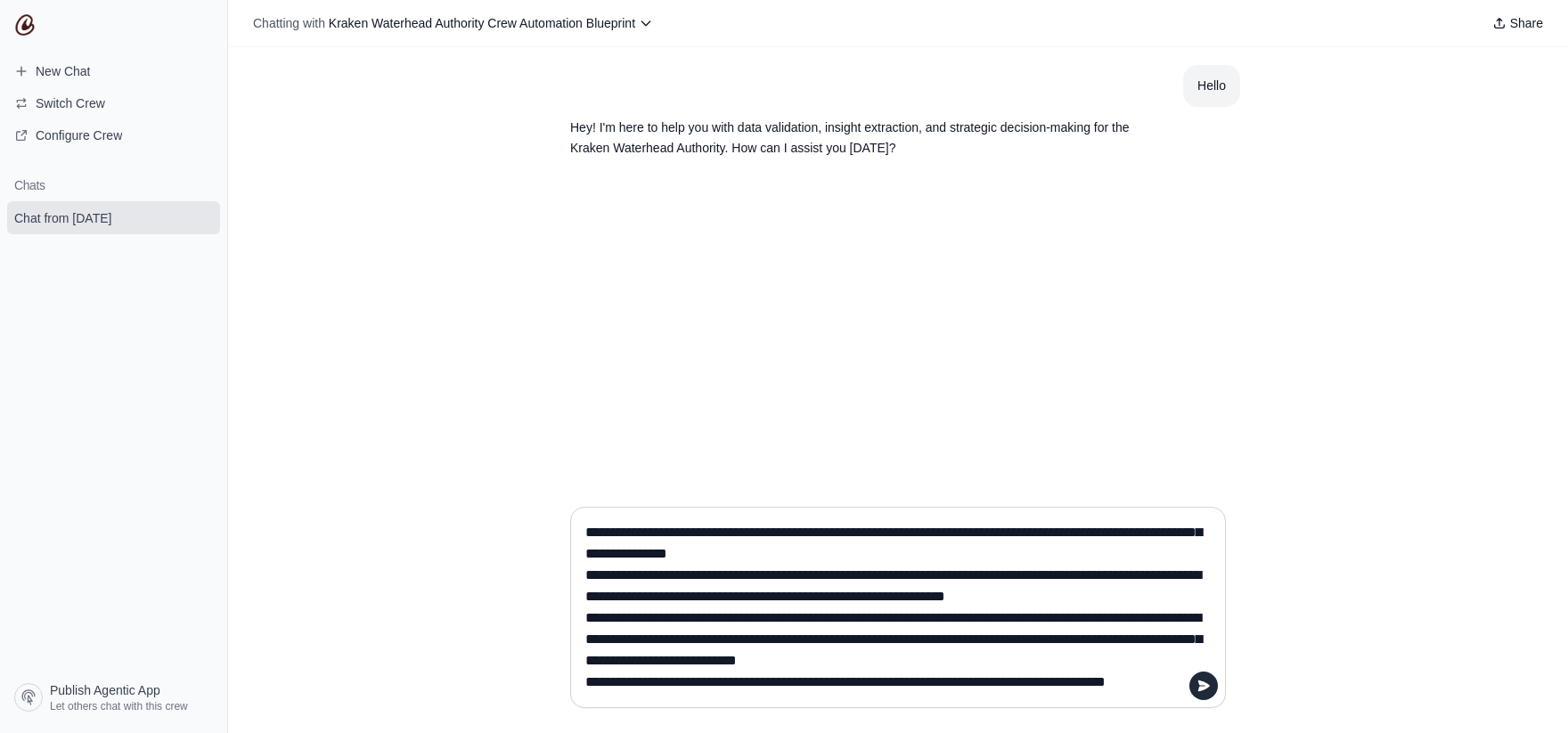 click at bounding box center [893, 607] 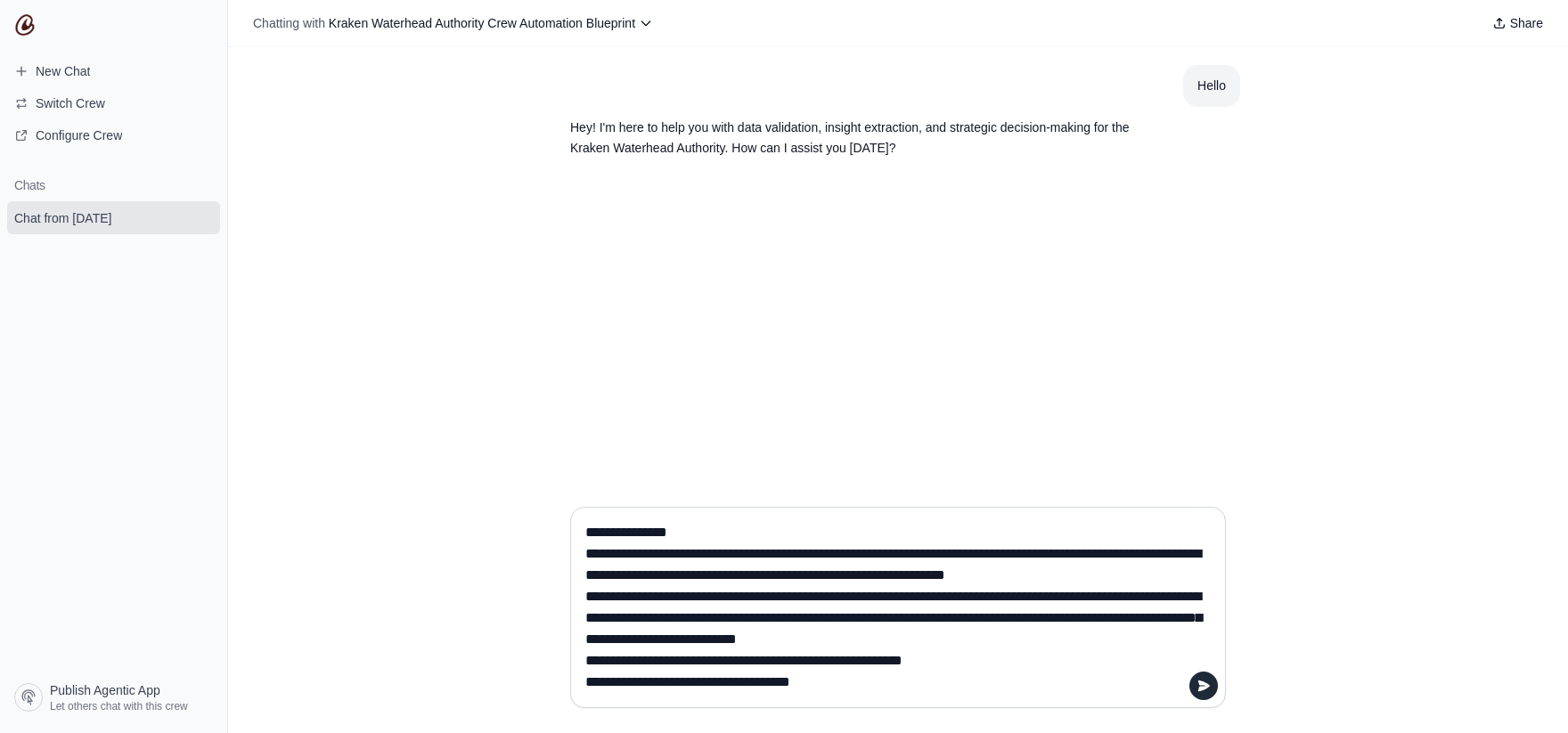 click at bounding box center (893, 607) 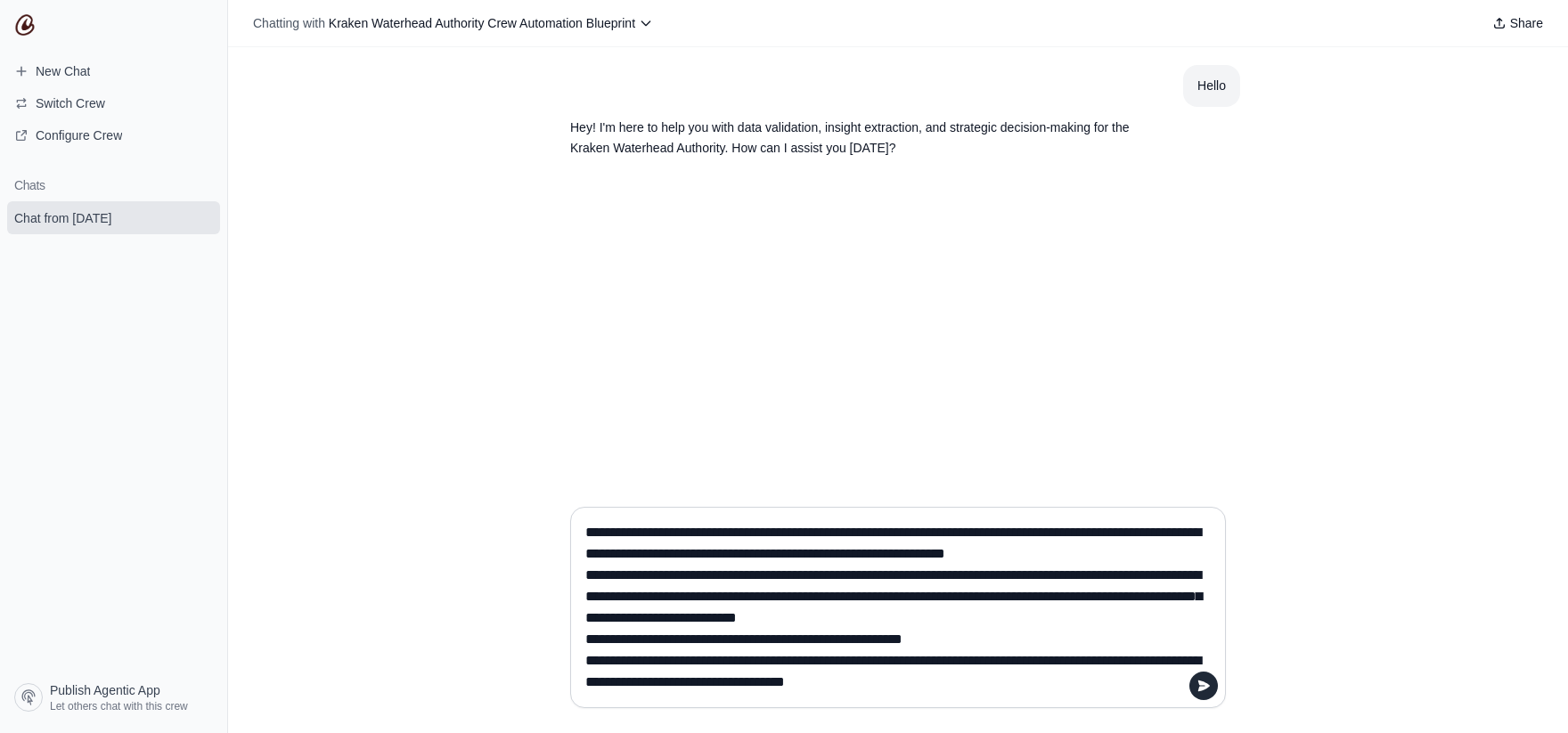 type on "**********" 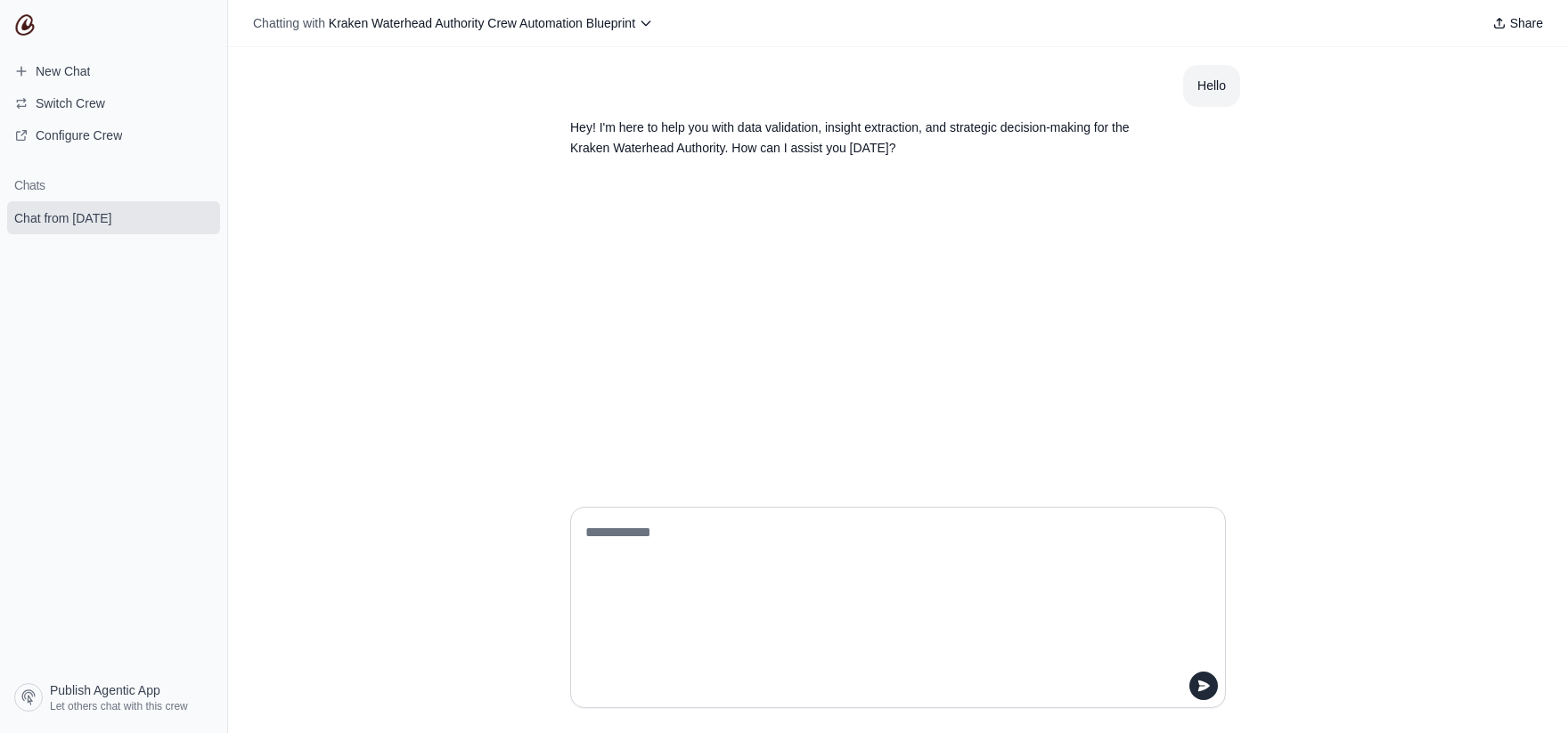 scroll, scrollTop: 0, scrollLeft: 0, axis: both 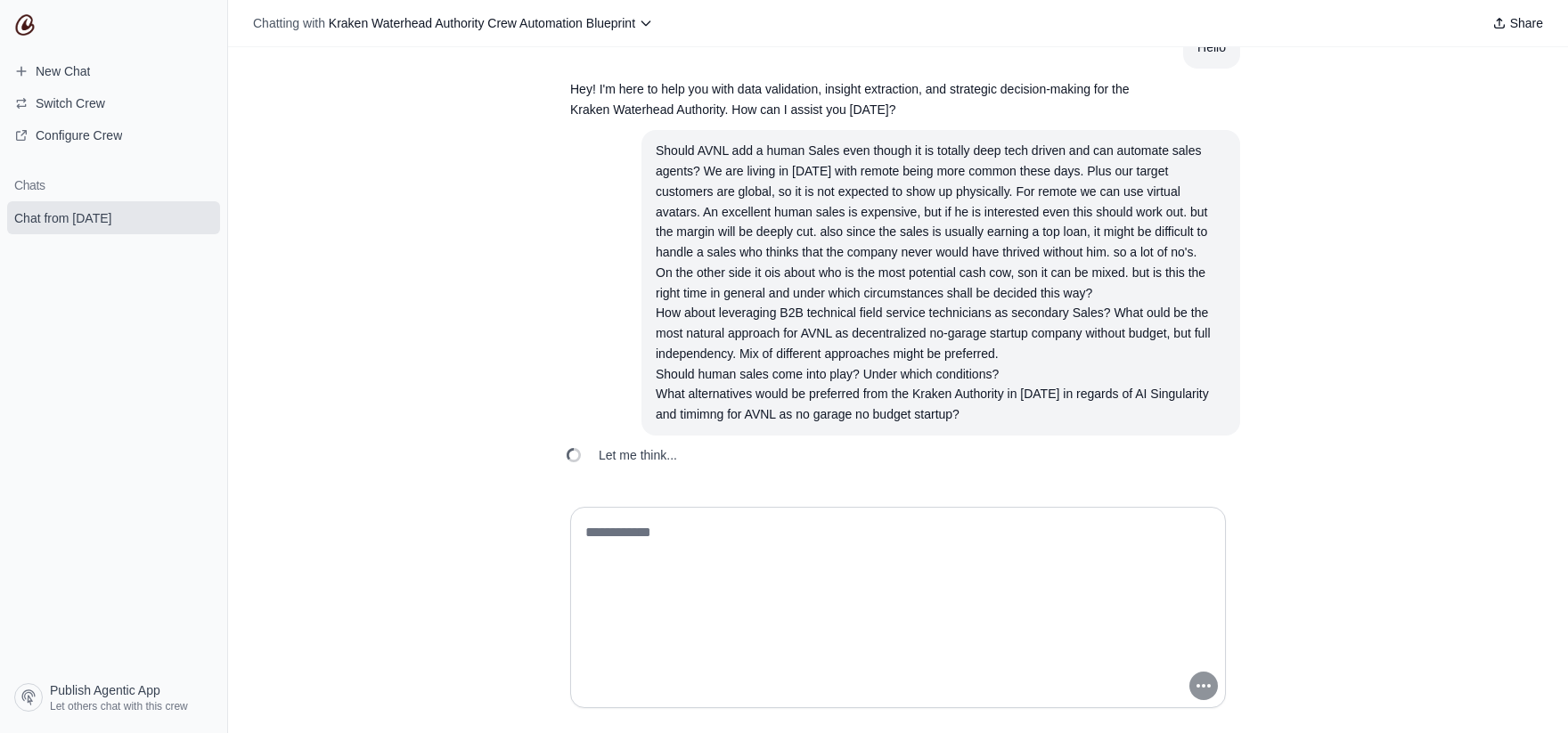 type 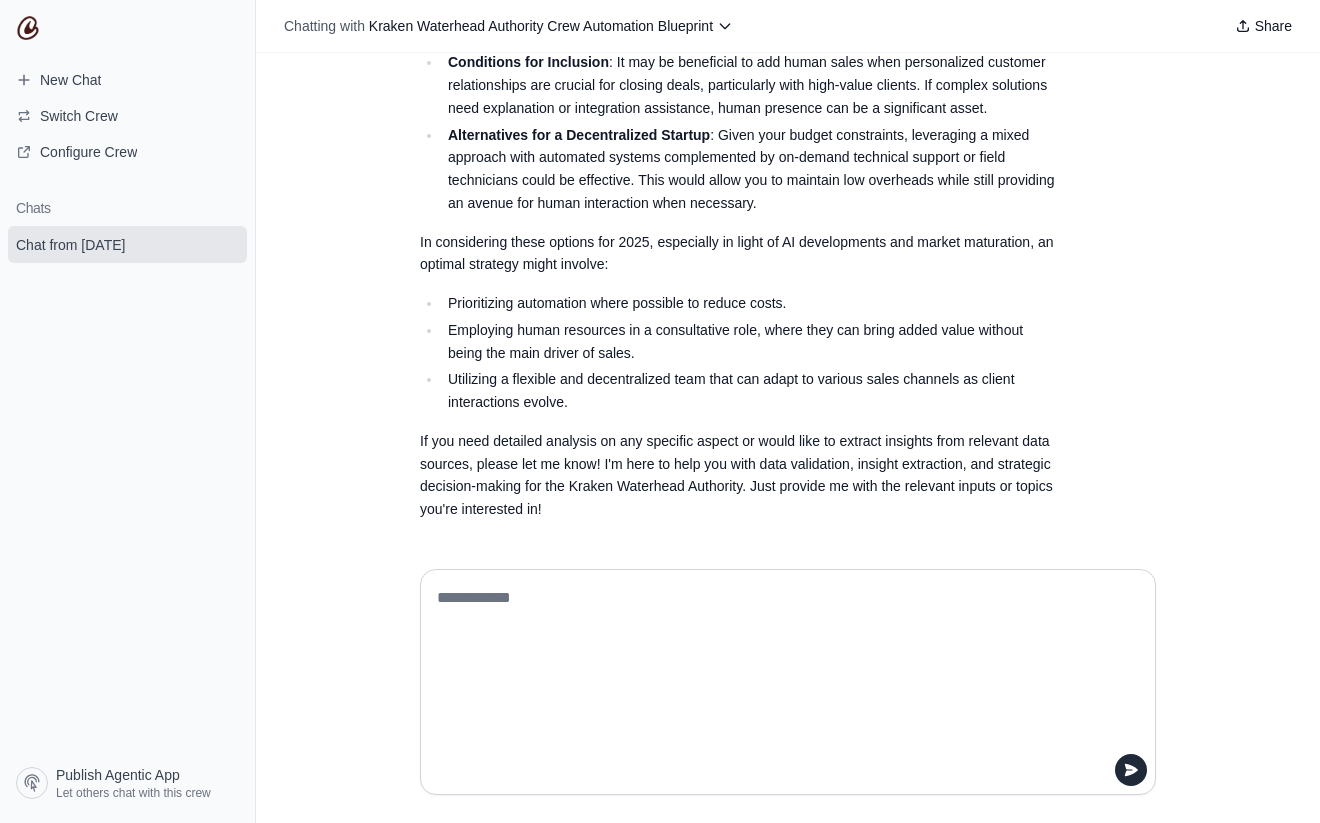 scroll, scrollTop: 956, scrollLeft: 0, axis: vertical 